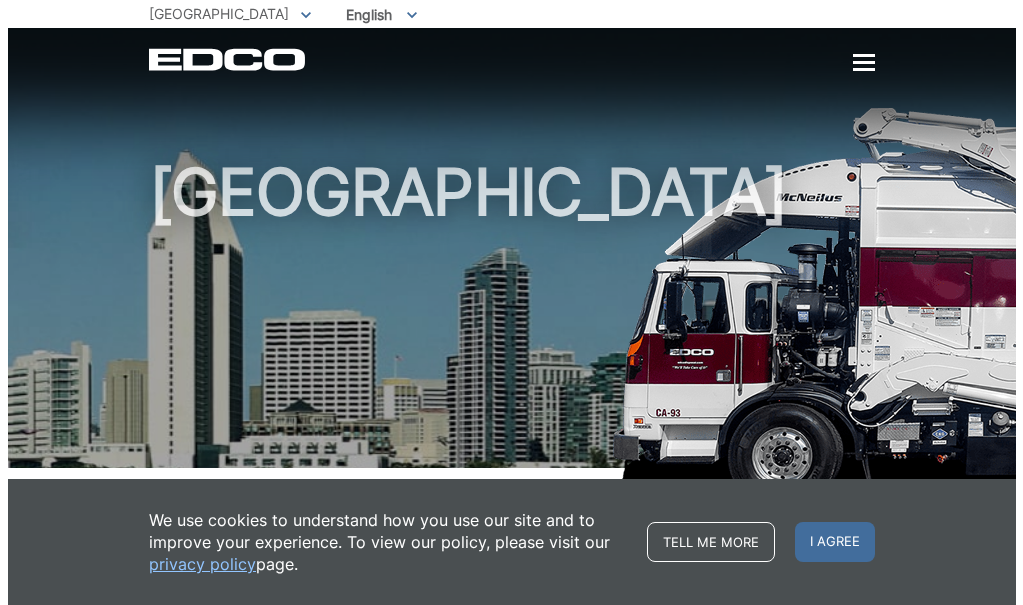 scroll, scrollTop: 0, scrollLeft: 0, axis: both 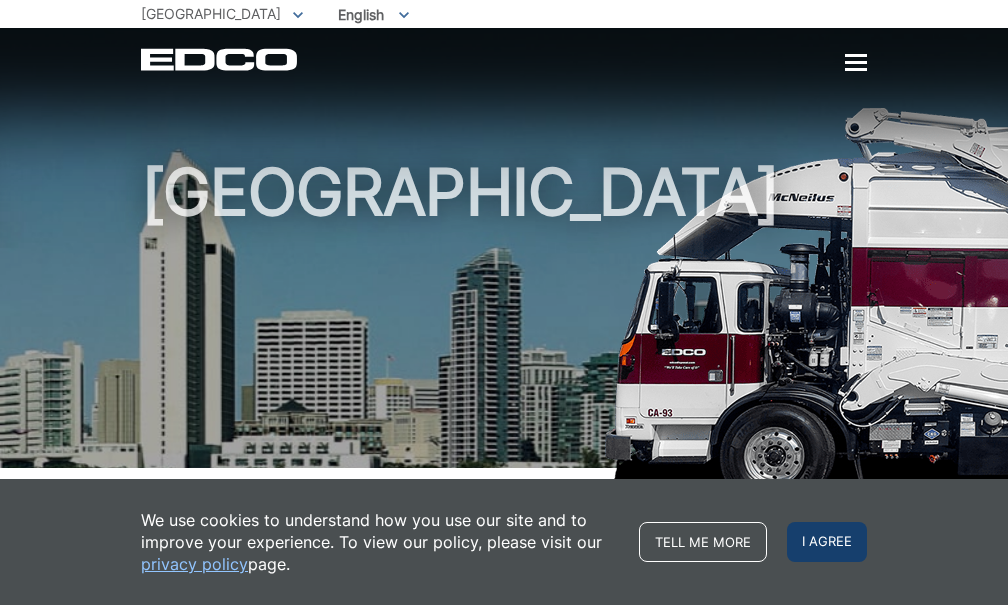 click on "I agree" at bounding box center (827, 542) 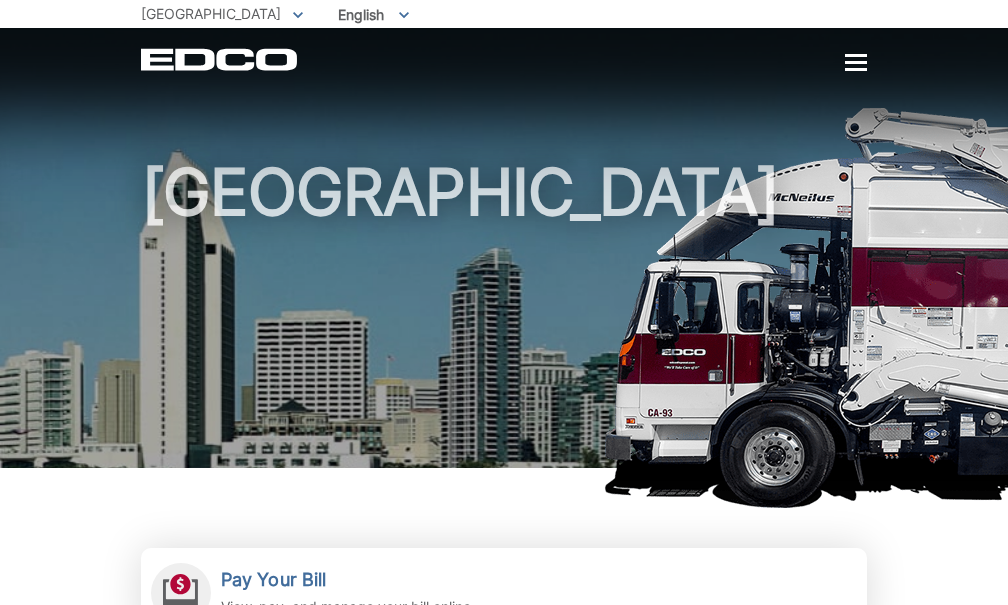 click at bounding box center (856, 62) 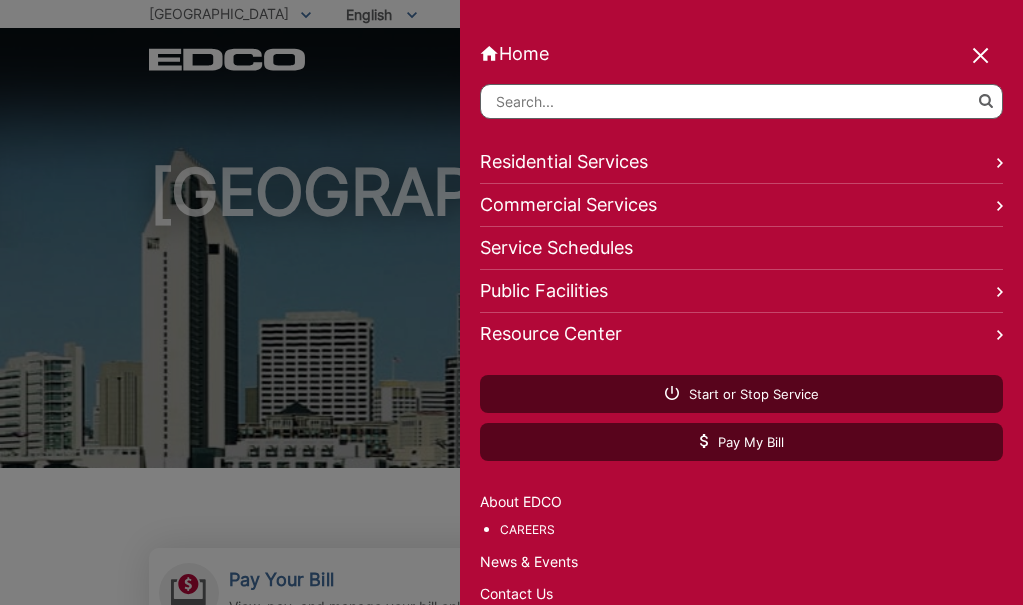 click on "Residential Services" at bounding box center [741, 162] 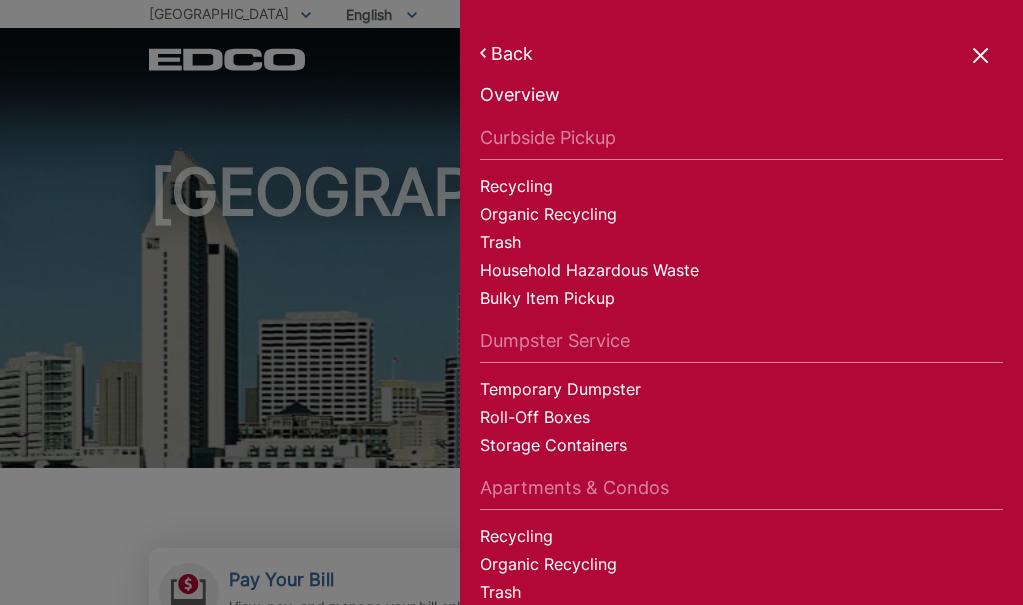 click on "Curbside Pickup" at bounding box center [741, 143] 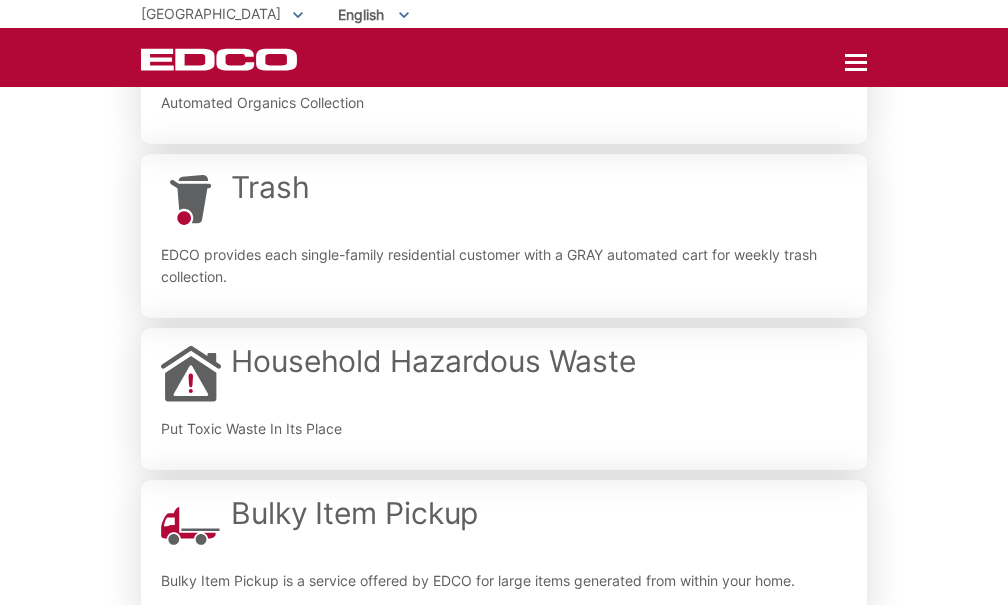 scroll, scrollTop: 671, scrollLeft: 0, axis: vertical 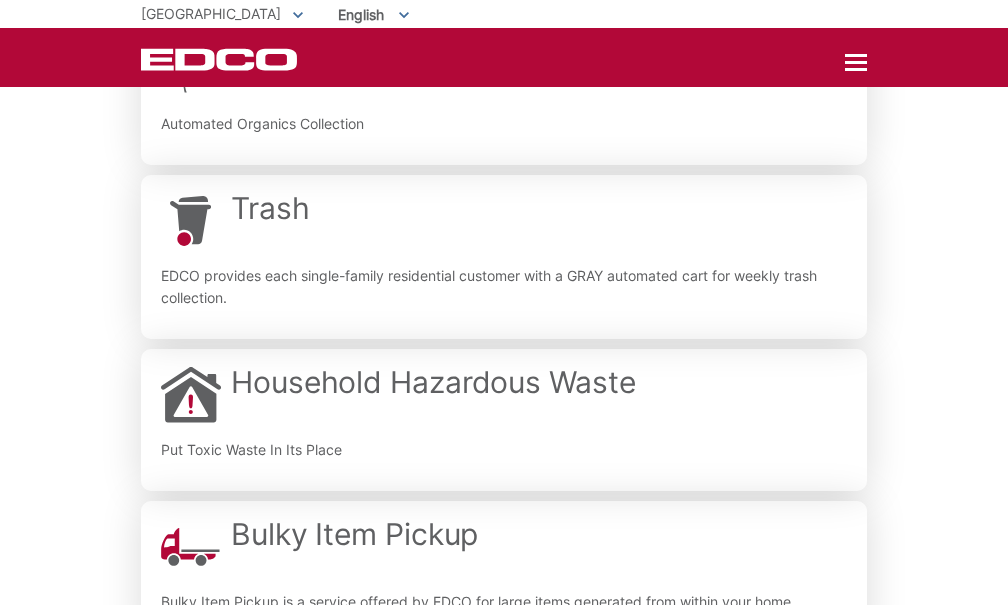 click on "Trash
EDCO provides each single-family residential customer with a GRAY automated cart for weekly trash collection." at bounding box center (504, 220) 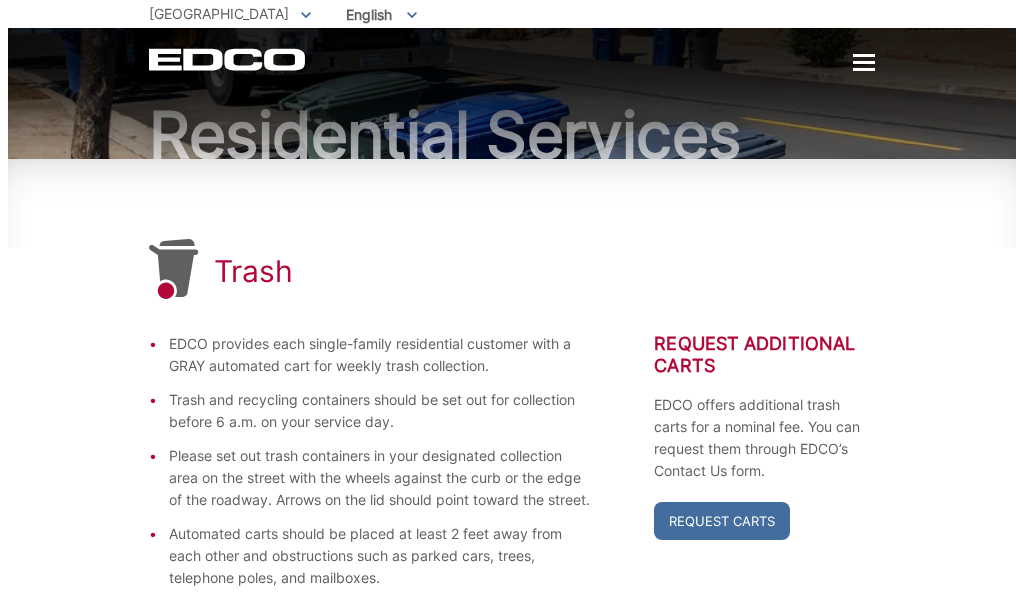 scroll, scrollTop: 0, scrollLeft: 0, axis: both 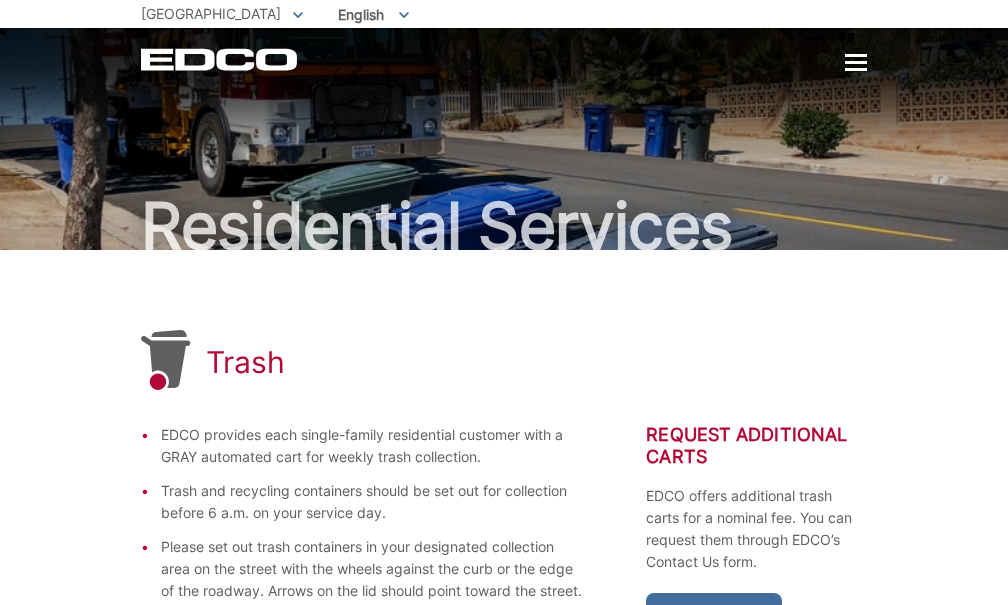click at bounding box center (856, 63) 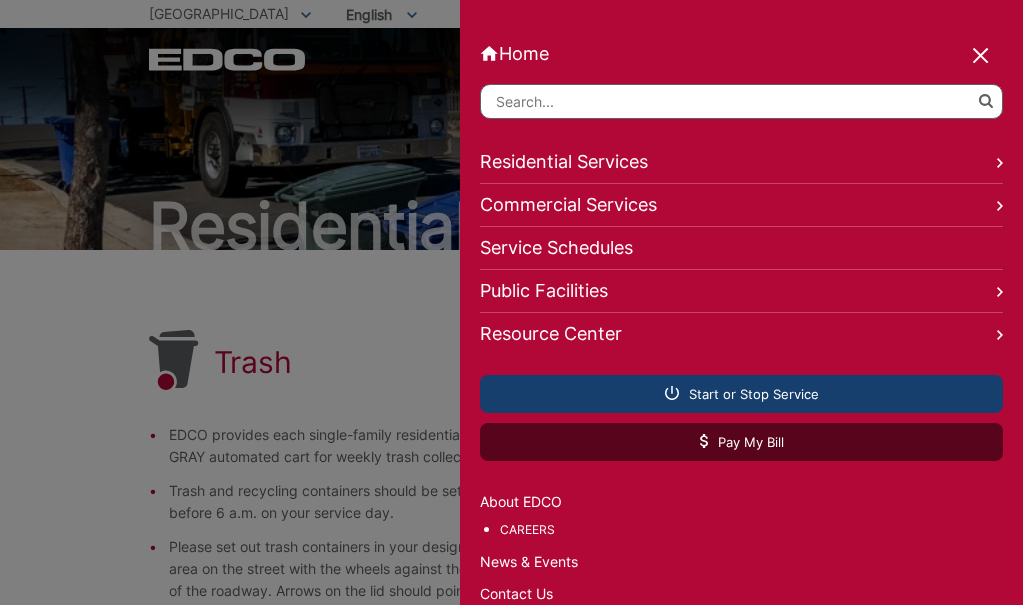 click on "Start or Stop Service" at bounding box center [741, 394] 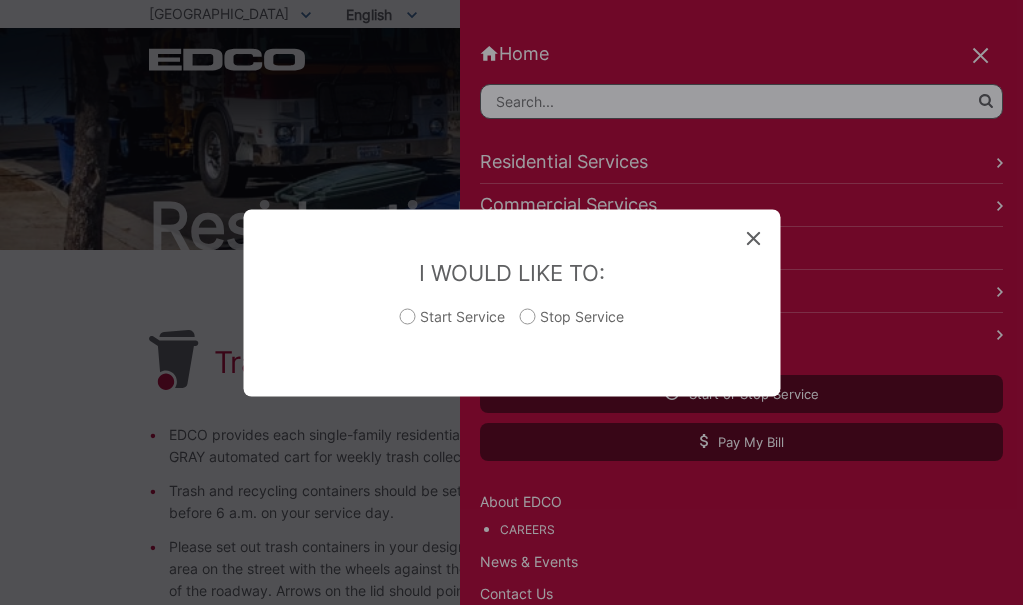 click on "Start Service" at bounding box center [452, 326] 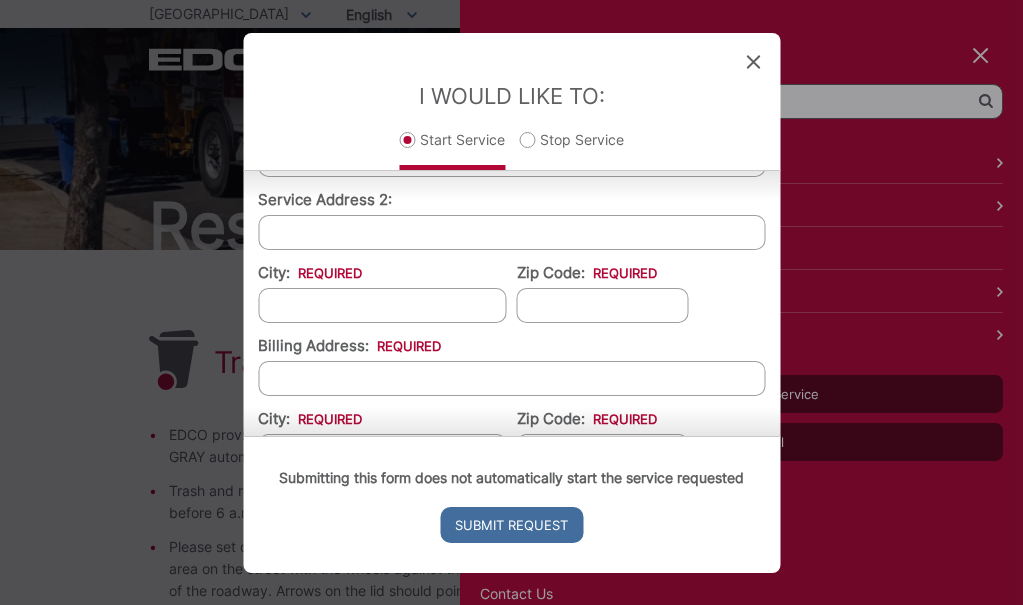 scroll, scrollTop: 443, scrollLeft: 0, axis: vertical 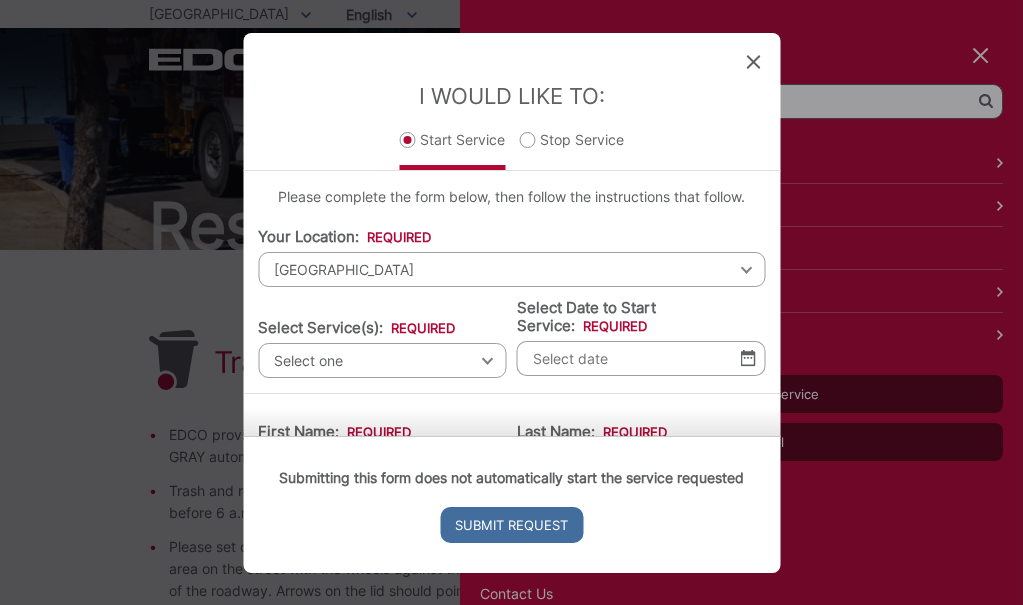 click on "[GEOGRAPHIC_DATA]" at bounding box center (511, 269) 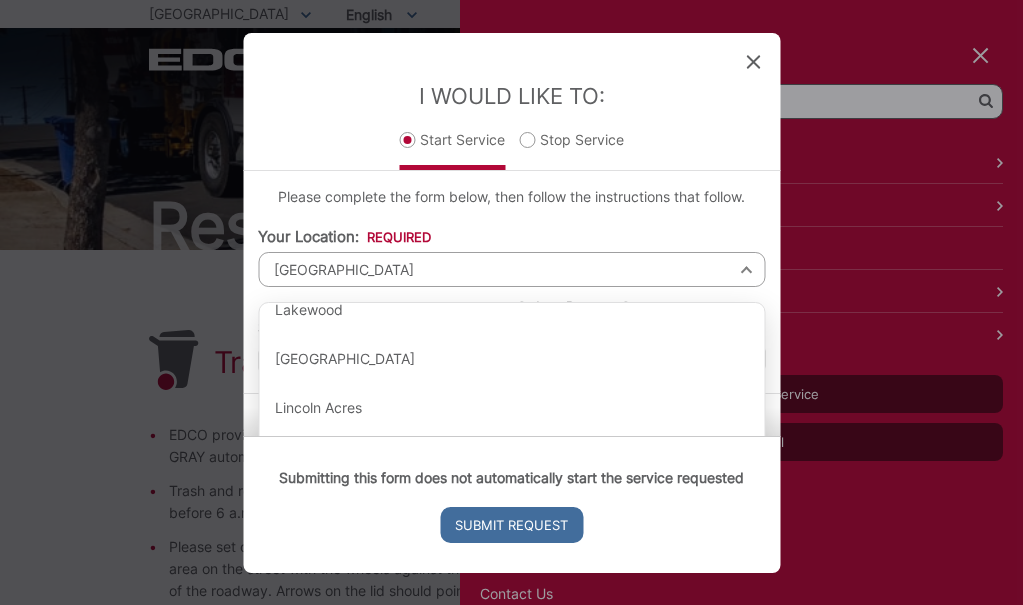 scroll, scrollTop: 1500, scrollLeft: 0, axis: vertical 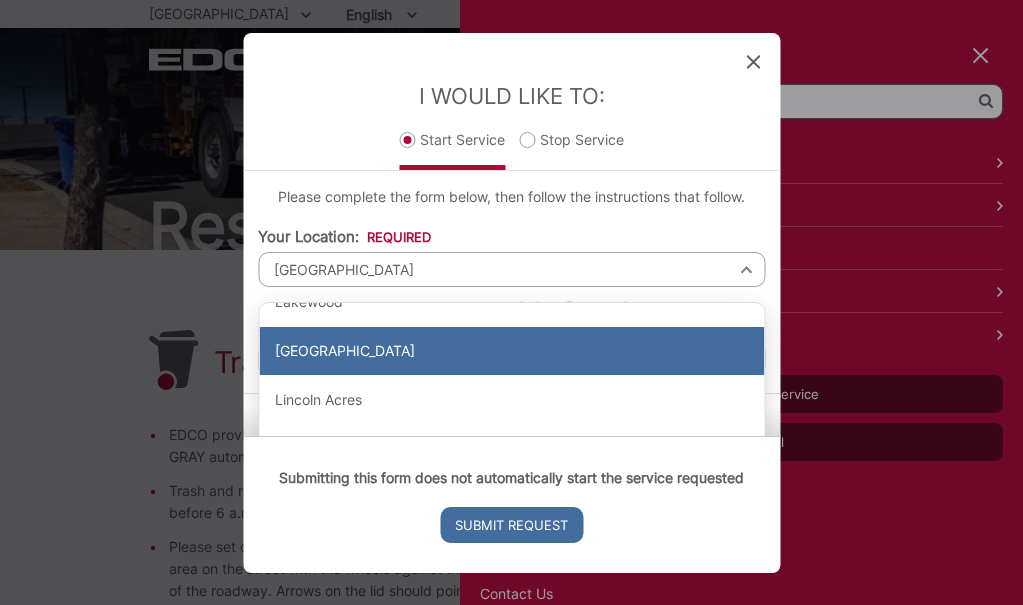 click on "[GEOGRAPHIC_DATA]" at bounding box center (511, 351) 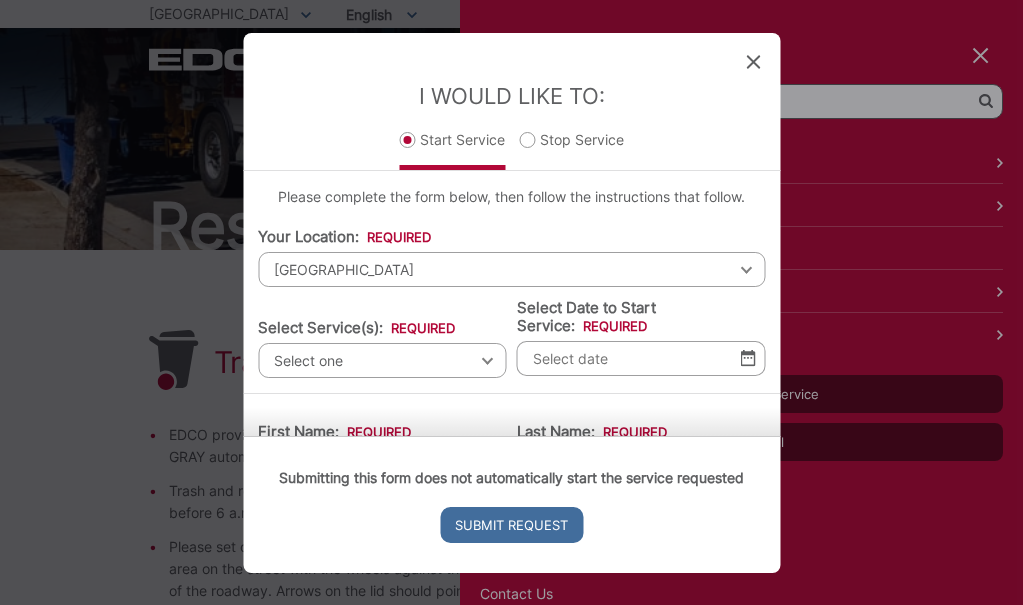 click on "Select one" at bounding box center (382, 360) 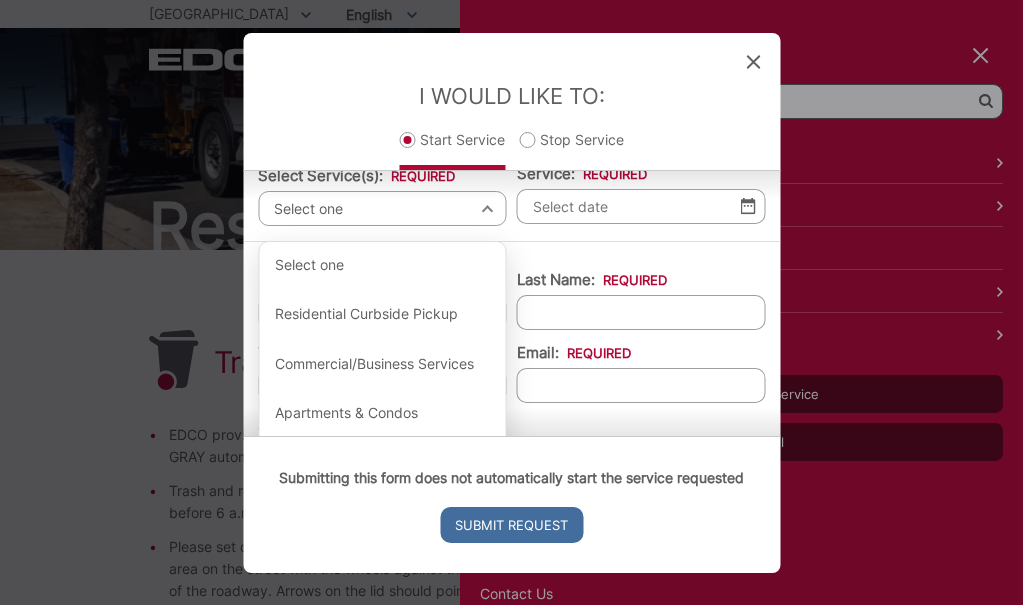 scroll, scrollTop: 200, scrollLeft: 0, axis: vertical 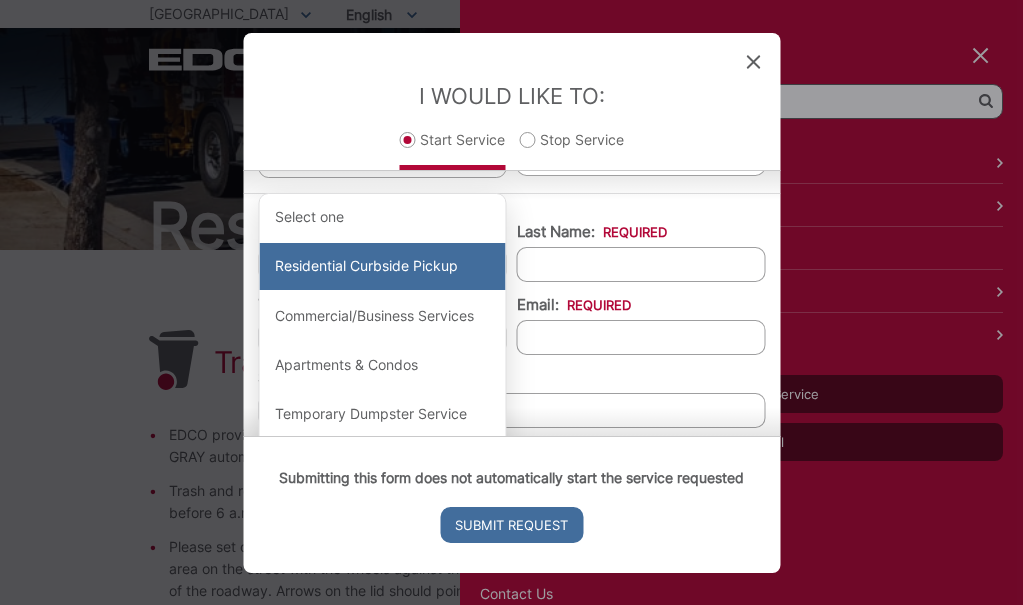 click on "Residential Curbside Pickup" at bounding box center [382, 267] 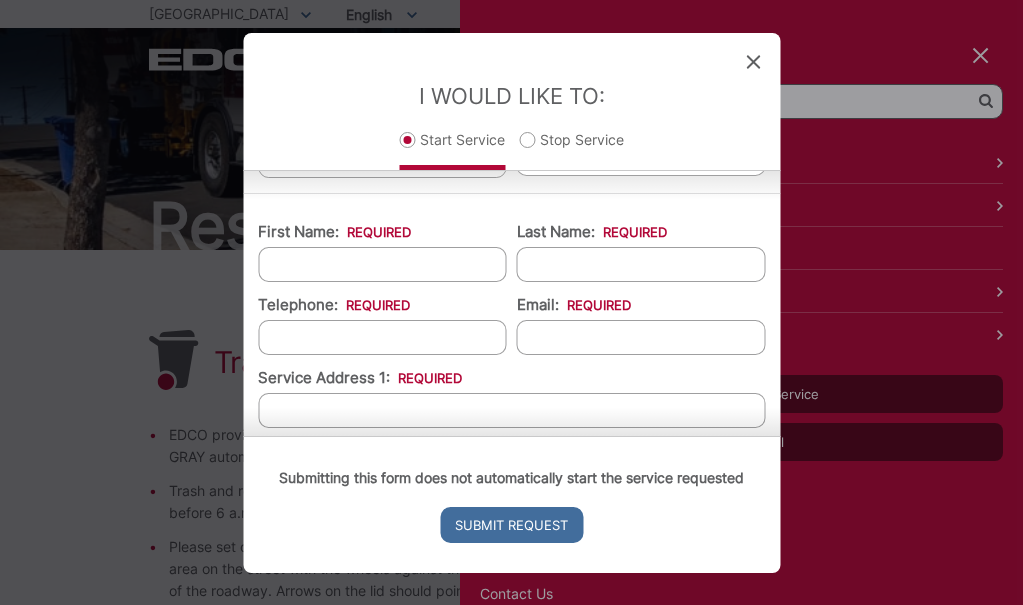 click on "First Name: *" at bounding box center (382, 264) 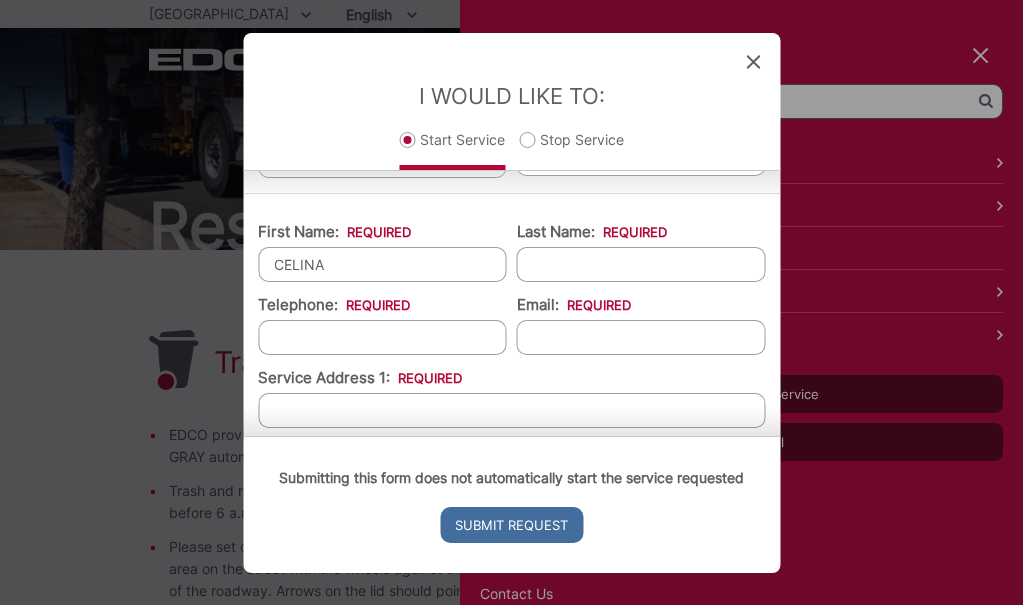 type on "CELINA" 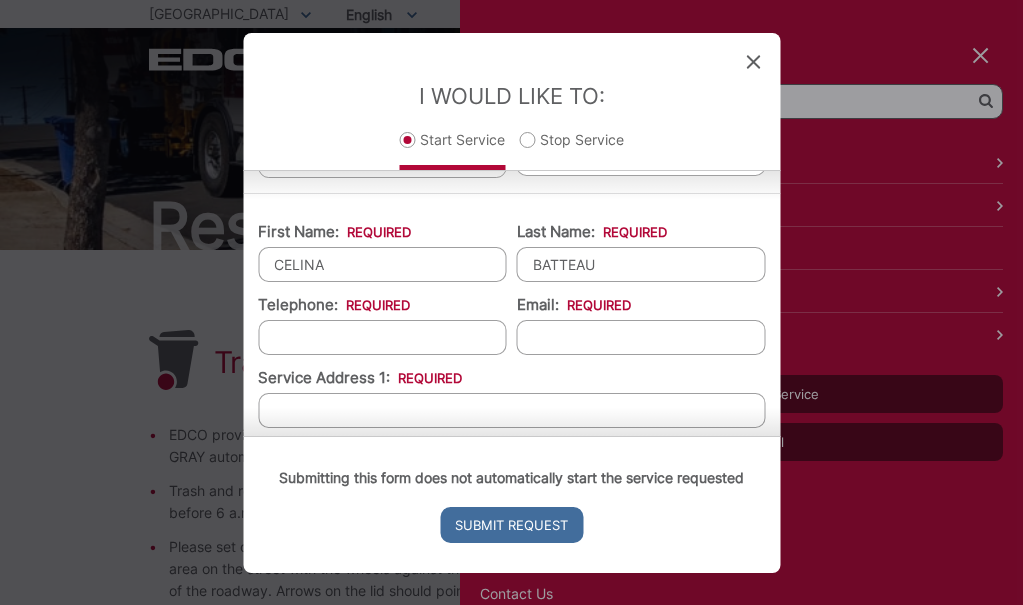 type on "BATTEAU" 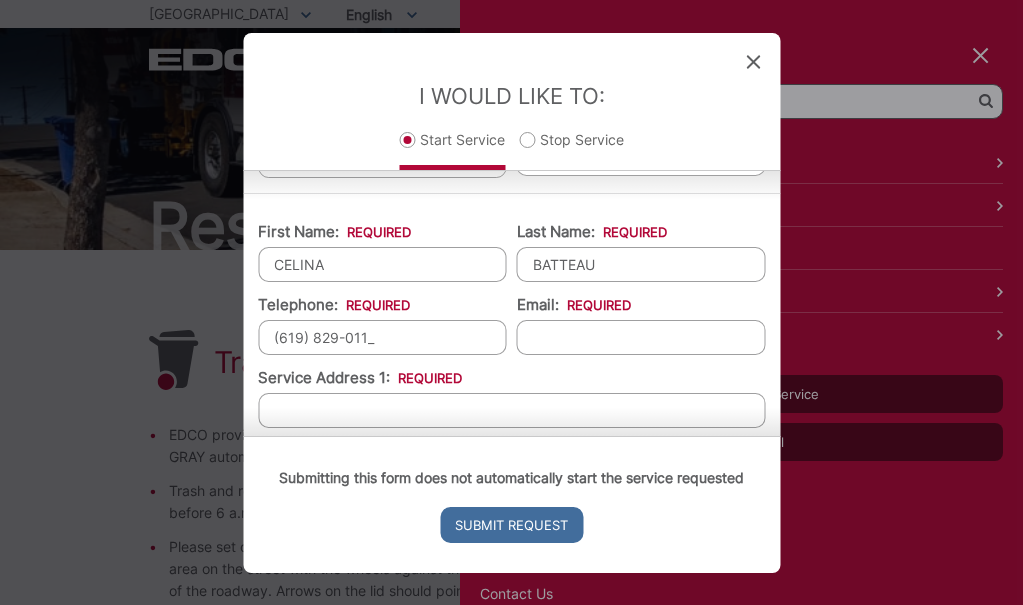 type on "(619) 829-0112" 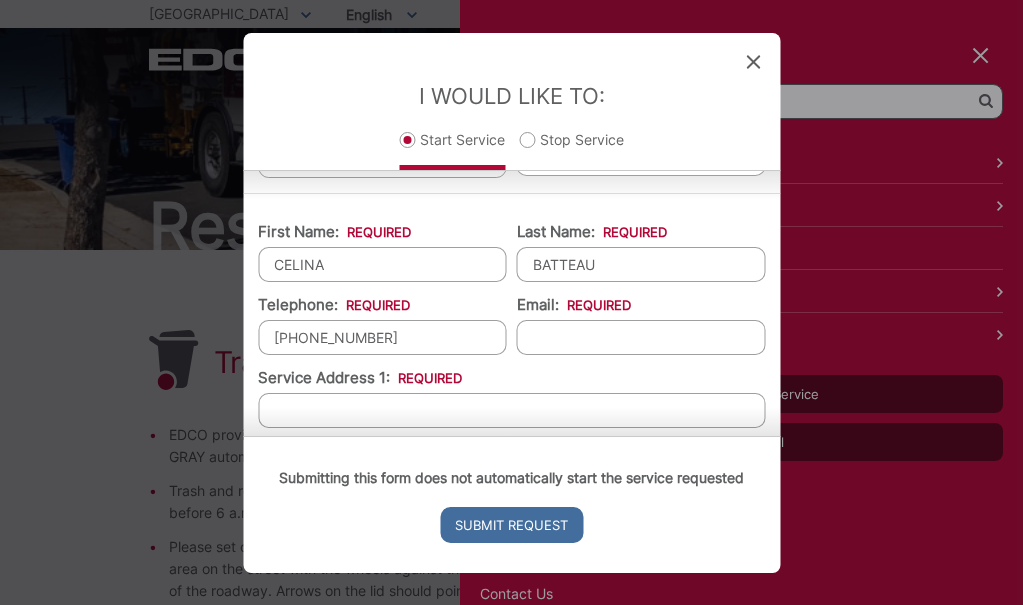 click on "Email: *" at bounding box center [641, 337] 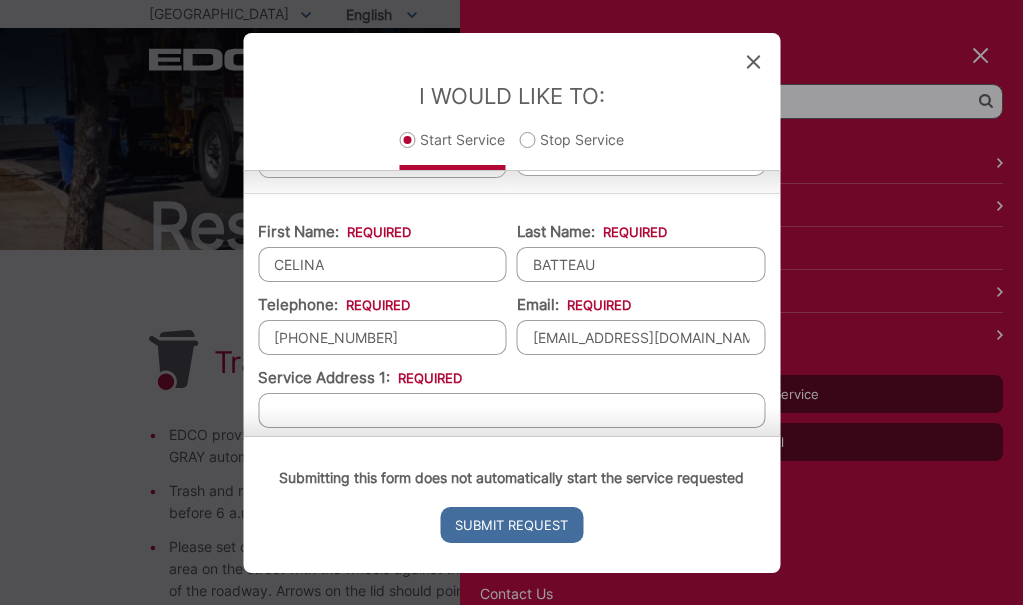 scroll, scrollTop: 0, scrollLeft: 14, axis: horizontal 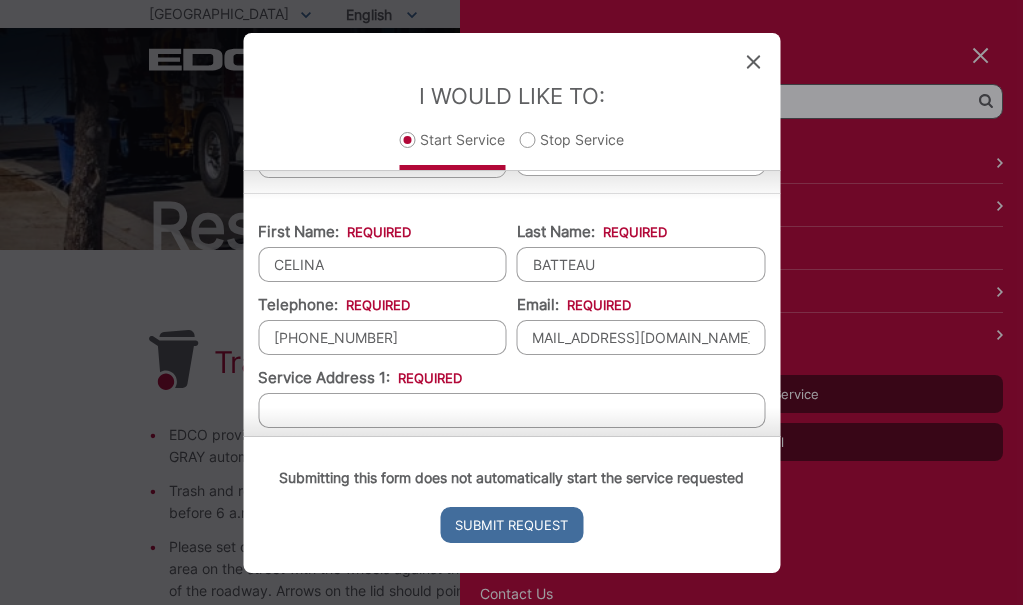 type on "CELINABATTEAU93@GMAIL.COM" 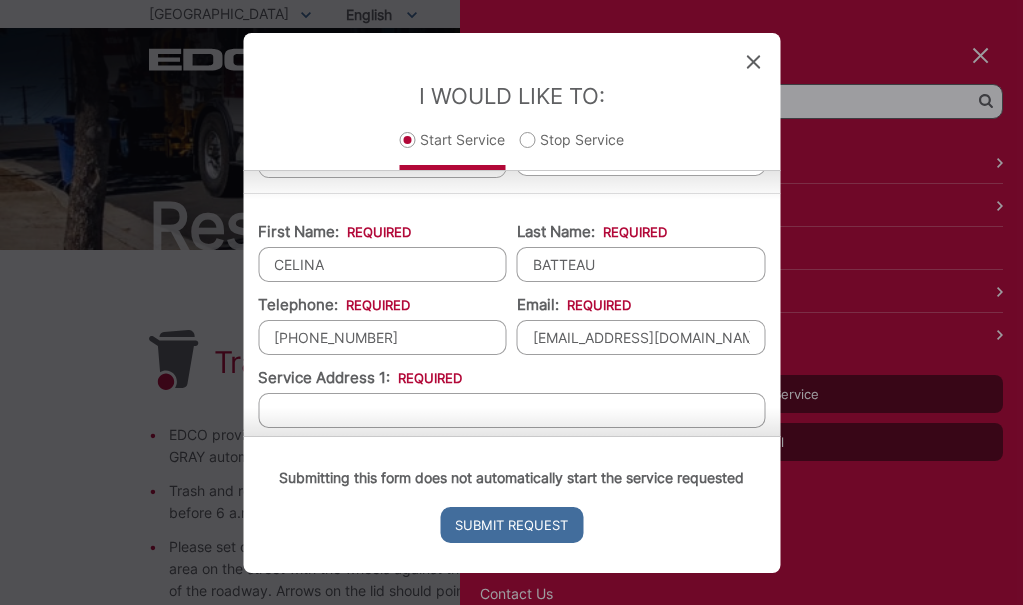 click on "Submitting this form does not automatically start the service requested Submit Request" at bounding box center (511, 504) 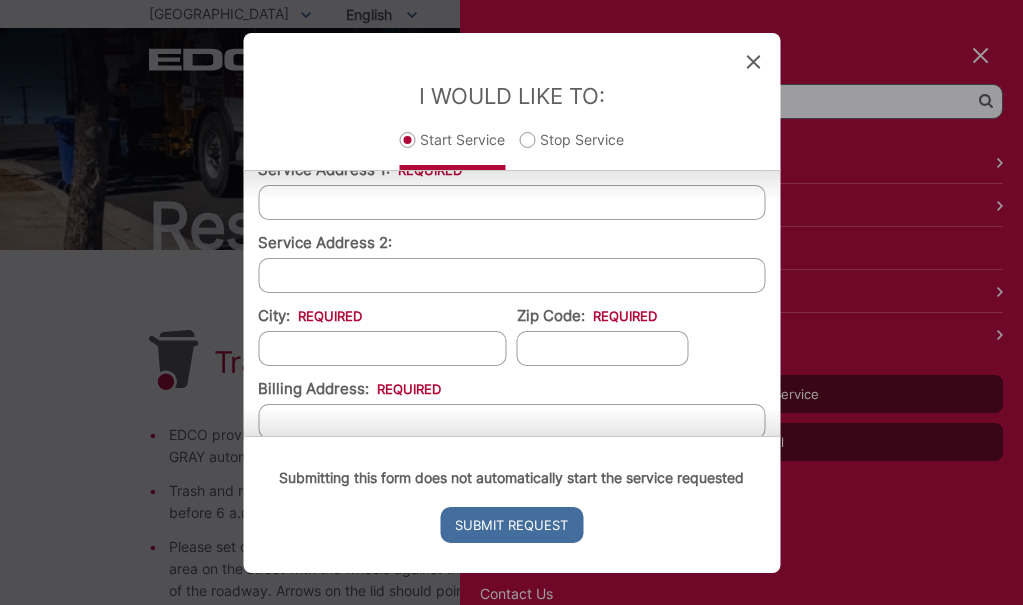 scroll, scrollTop: 400, scrollLeft: 0, axis: vertical 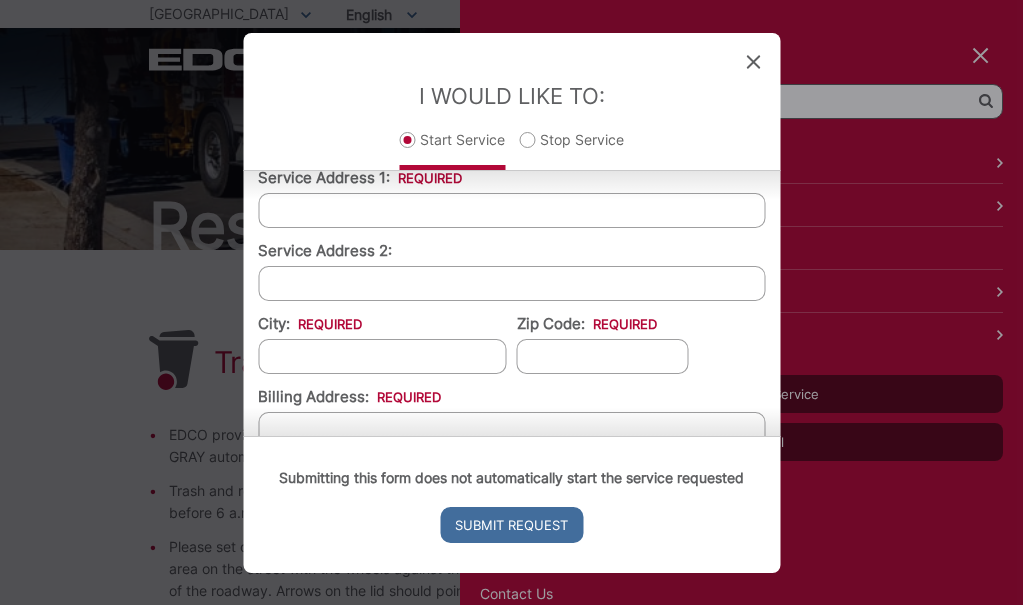 click on "Service Address 1: *" at bounding box center (511, 210) 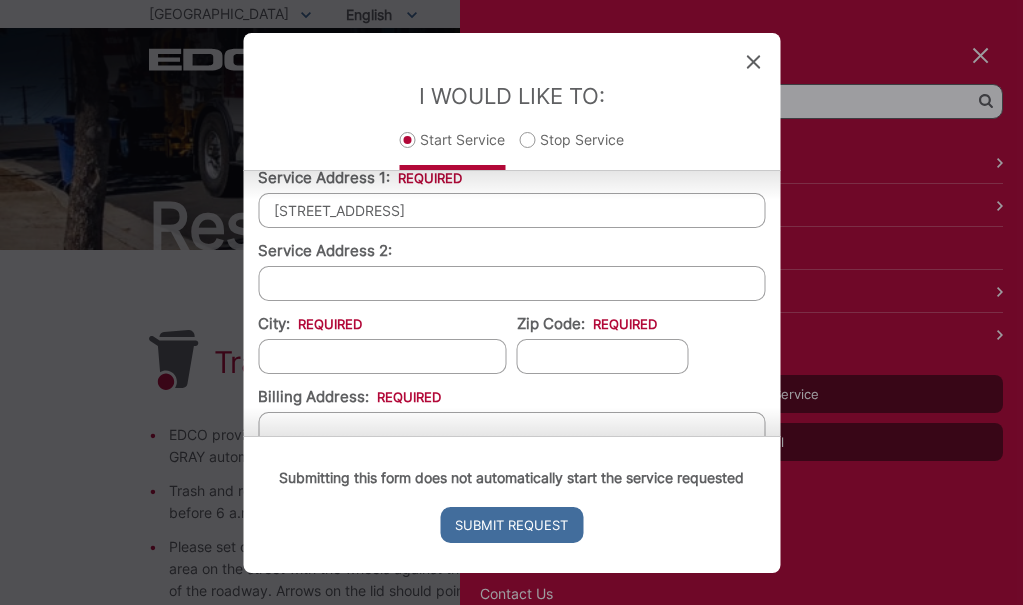type on "2619 CITRONELLA ST" 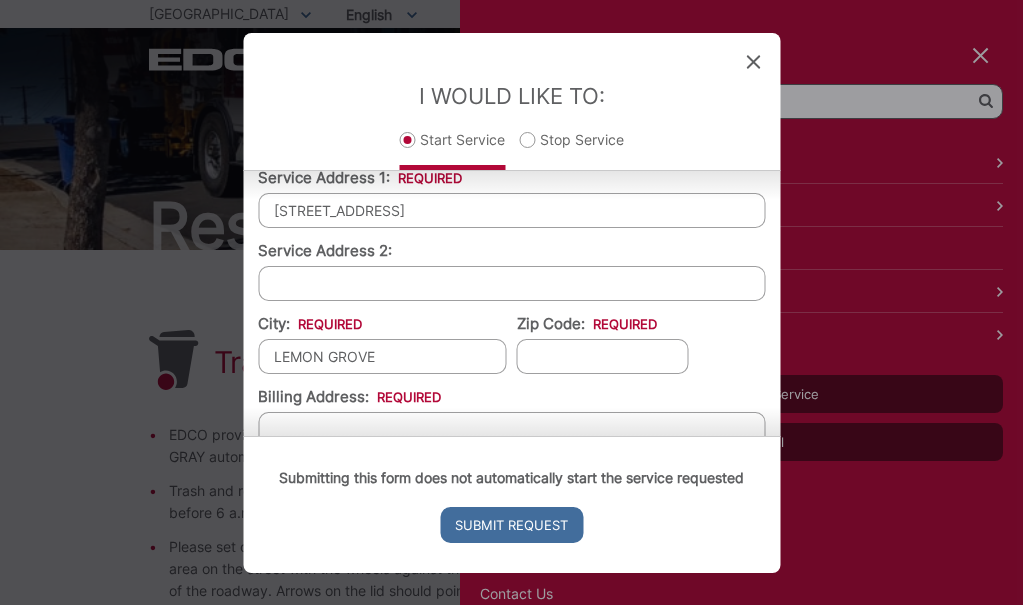 type on "LEMON GROVE" 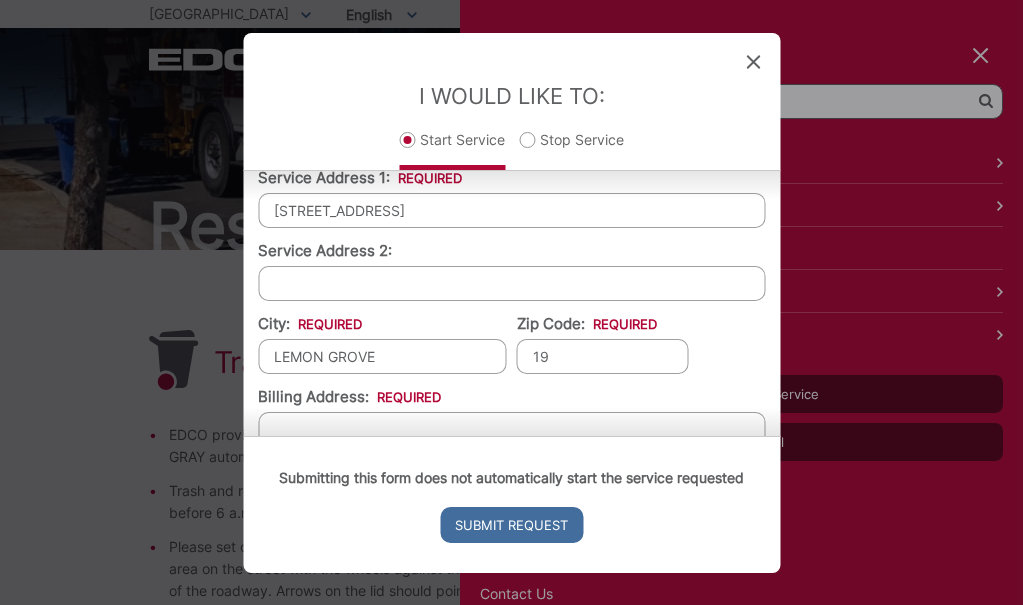type on "1" 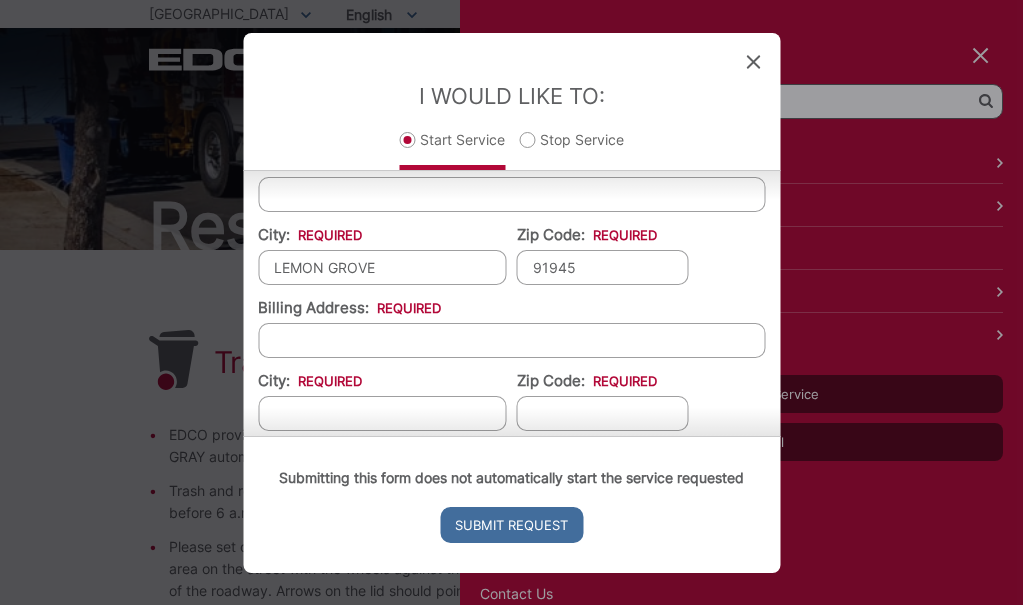 scroll, scrollTop: 500, scrollLeft: 0, axis: vertical 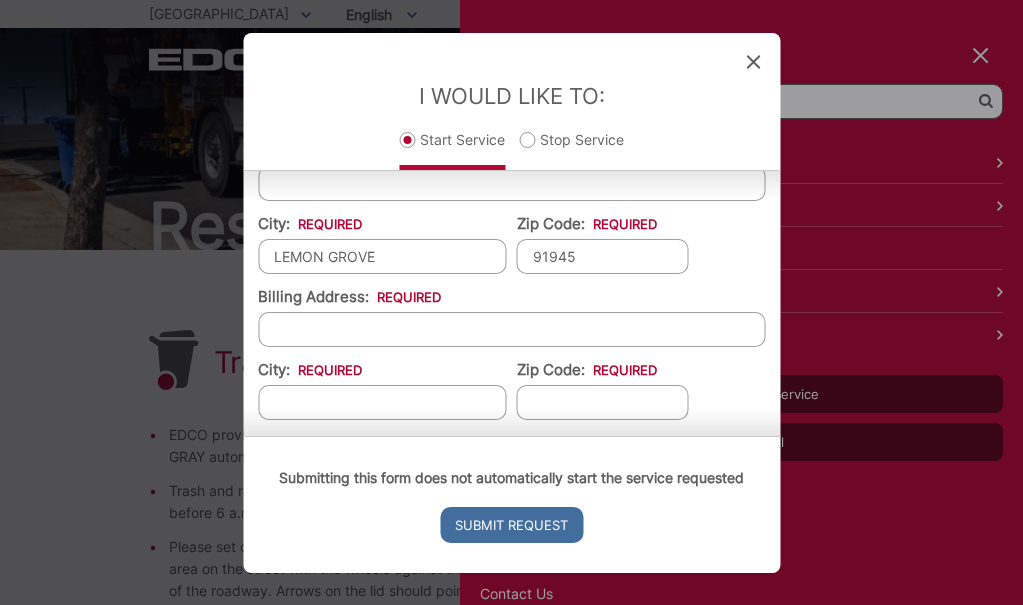 type on "91945" 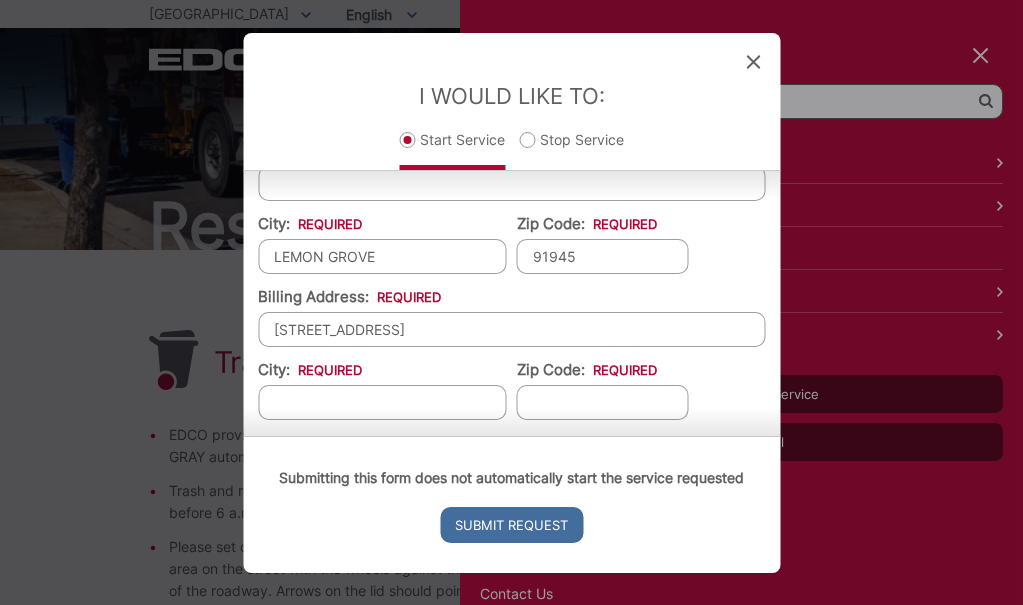 type on "2619 CITRONELLA ST" 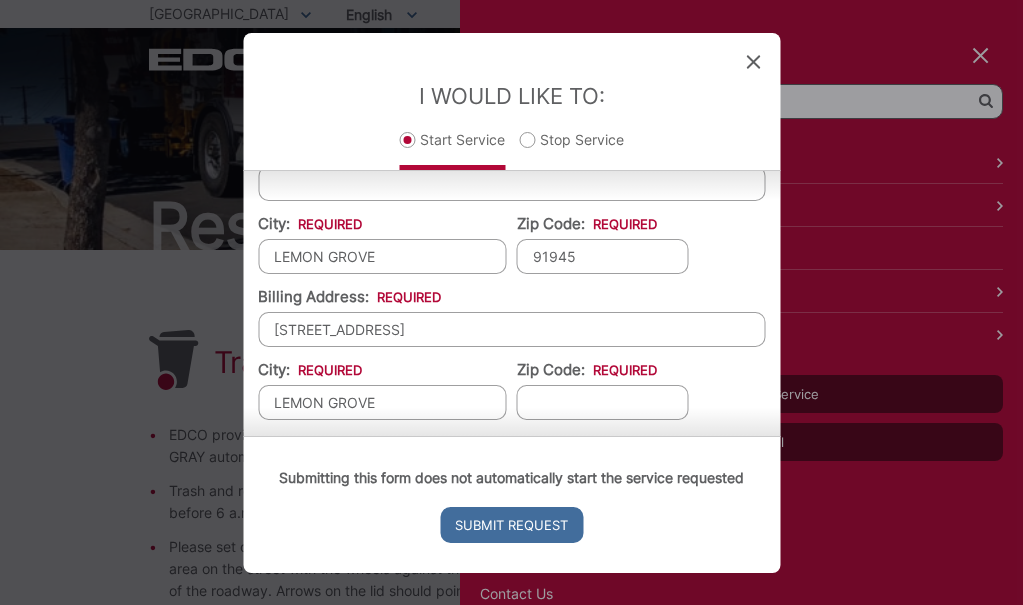 type on "LEMON GROVE" 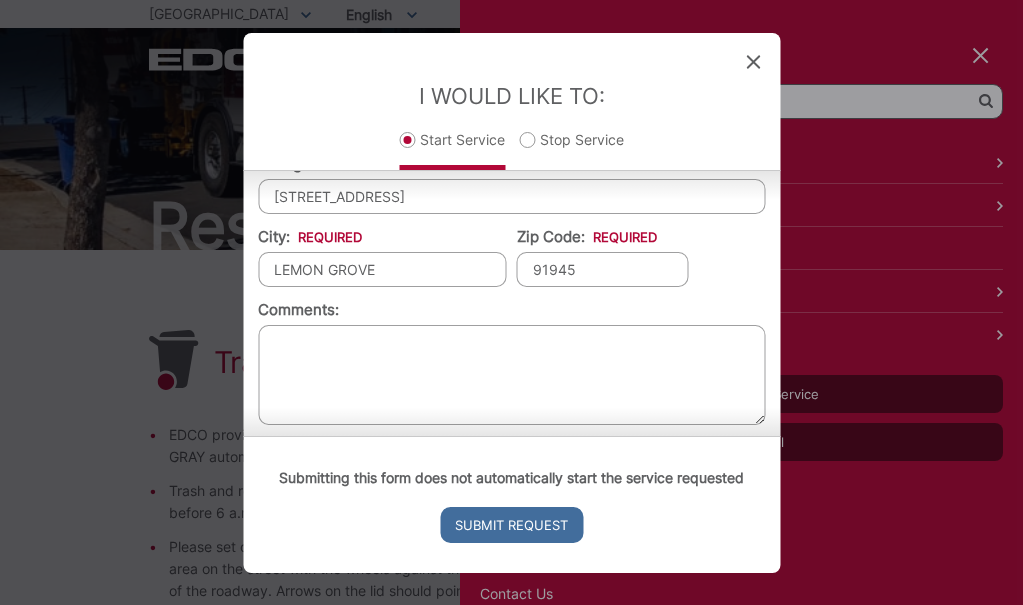 scroll, scrollTop: 643, scrollLeft: 0, axis: vertical 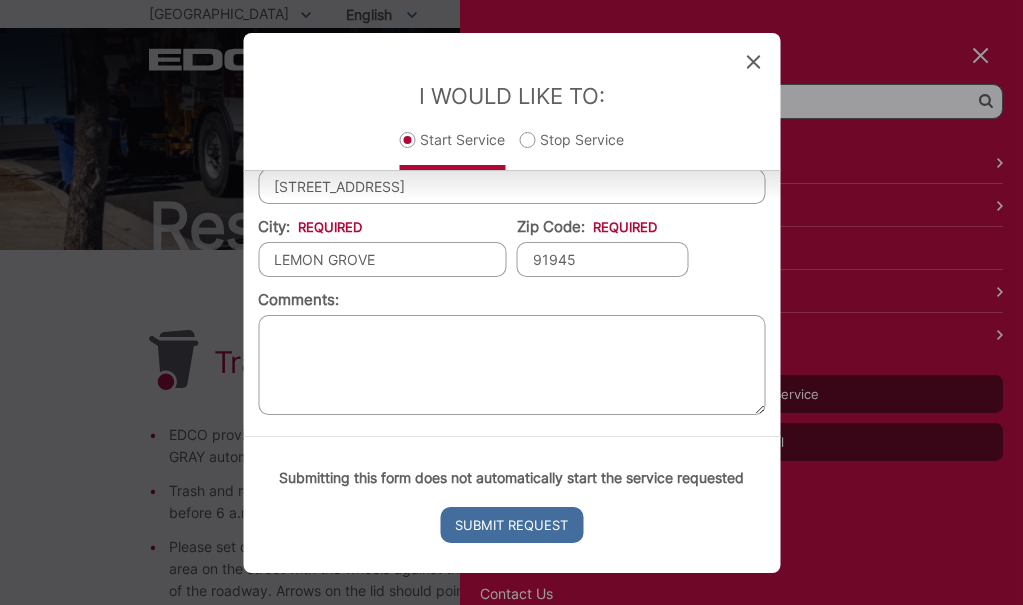 type on "91945" 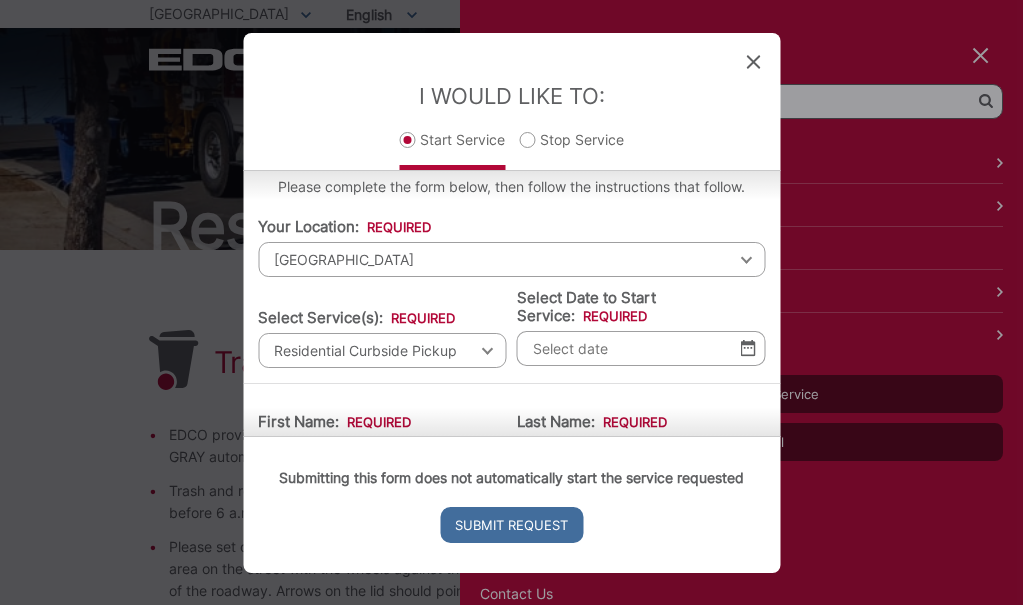 scroll, scrollTop: 0, scrollLeft: 0, axis: both 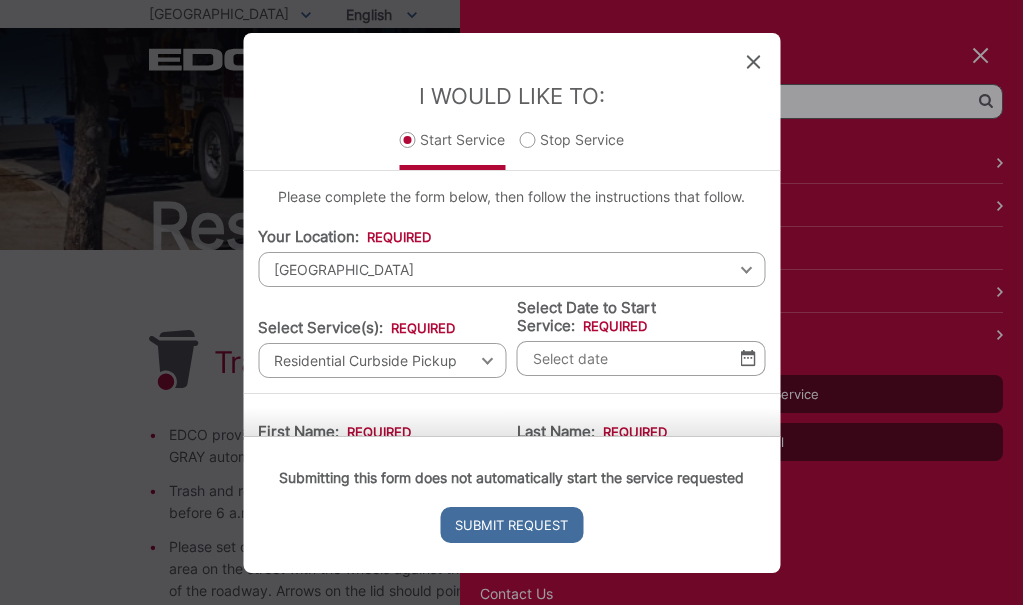 click at bounding box center [747, 358] 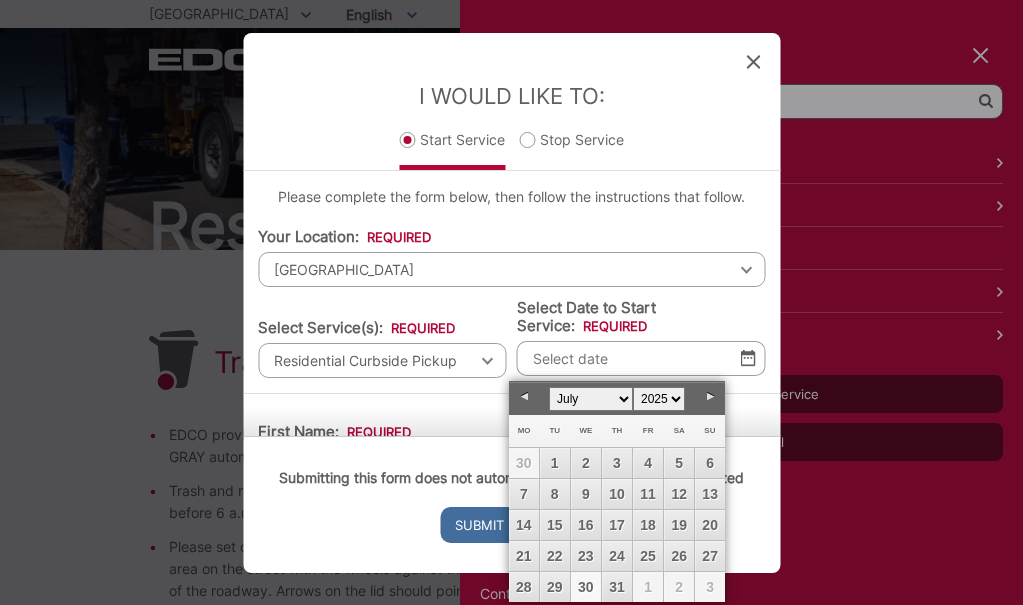 click on "30" at bounding box center [586, 587] 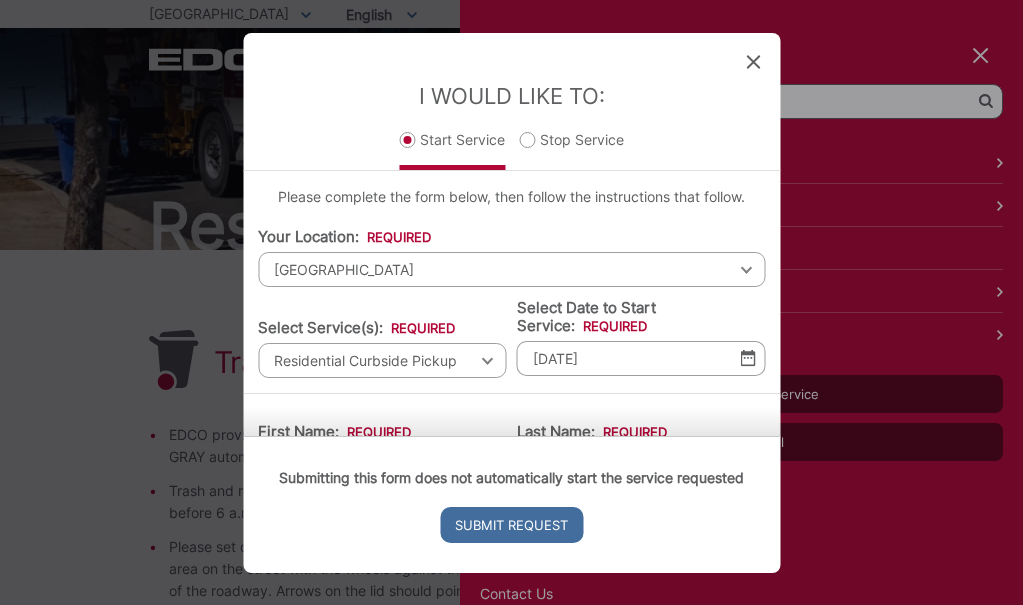 click at bounding box center (747, 358) 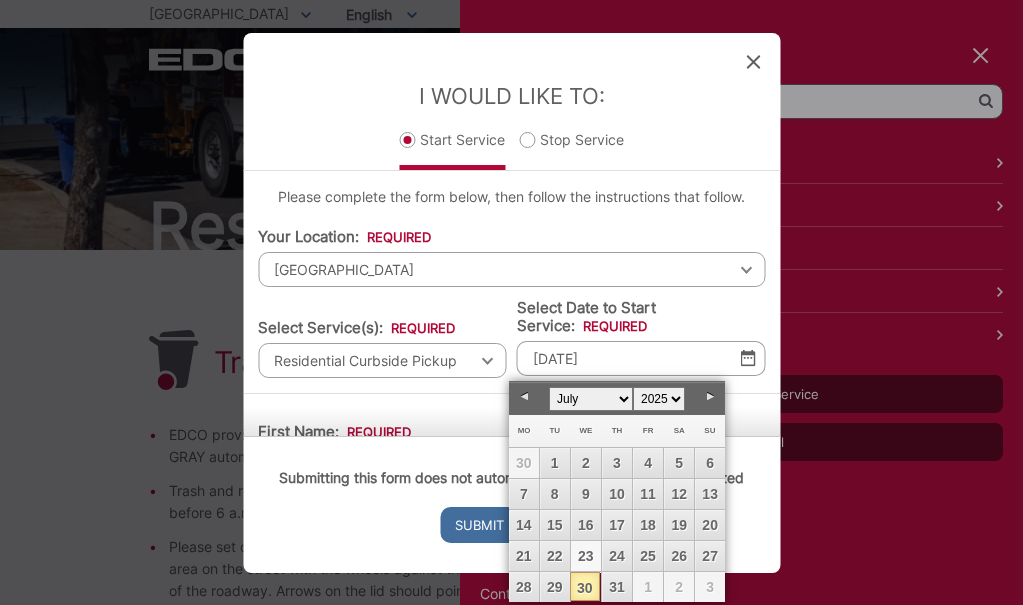 click on "23" at bounding box center (586, 556) 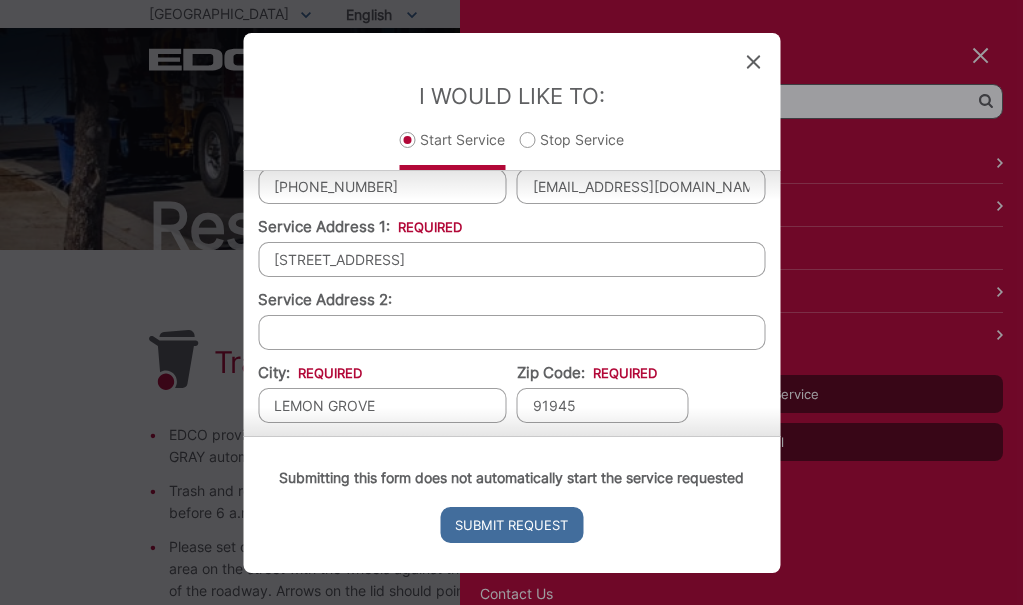 scroll, scrollTop: 643, scrollLeft: 0, axis: vertical 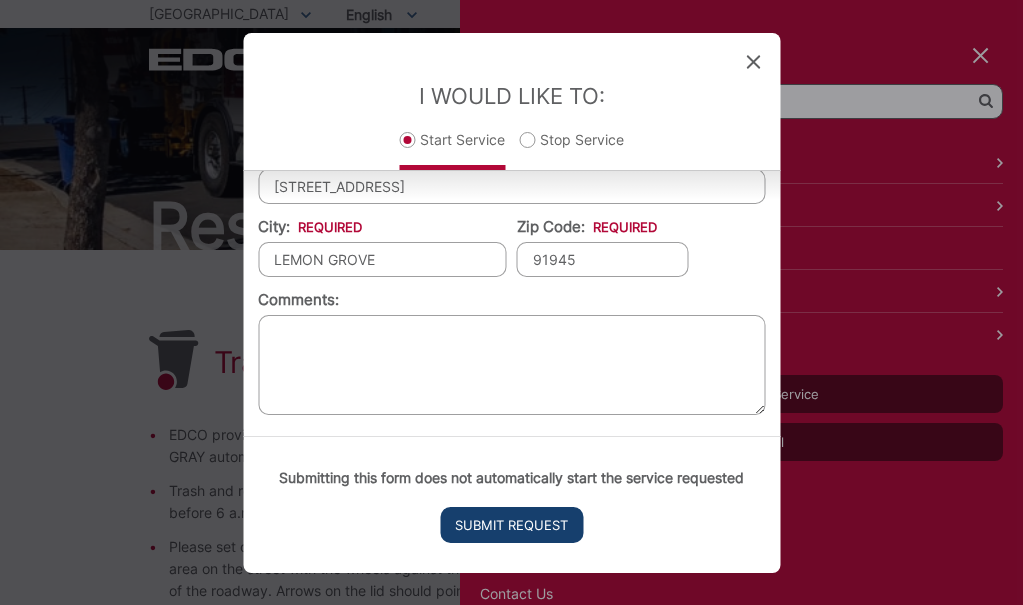 click on "Submit Request" at bounding box center (511, 525) 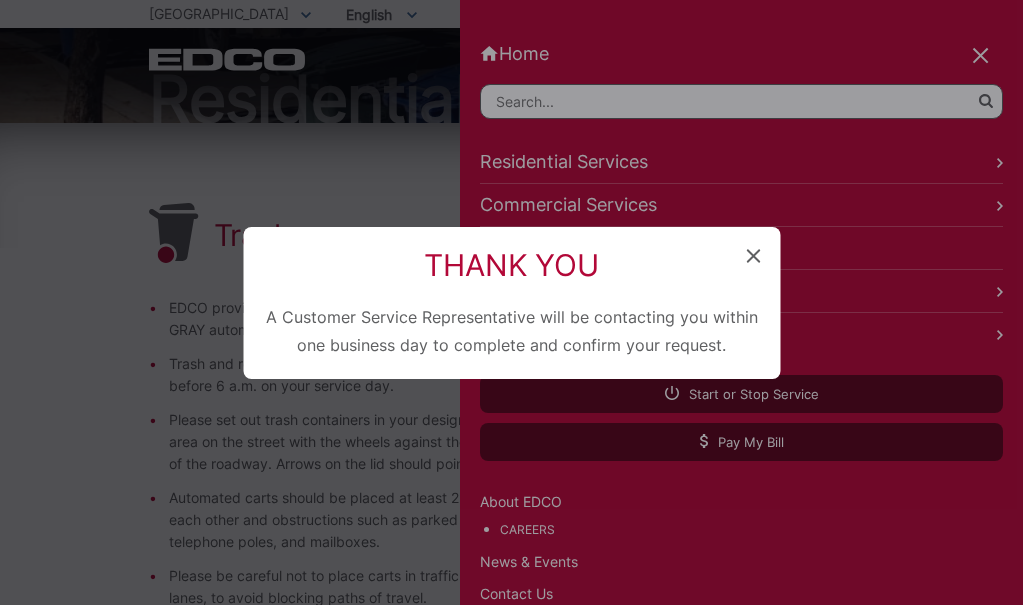 scroll, scrollTop: 0, scrollLeft: 0, axis: both 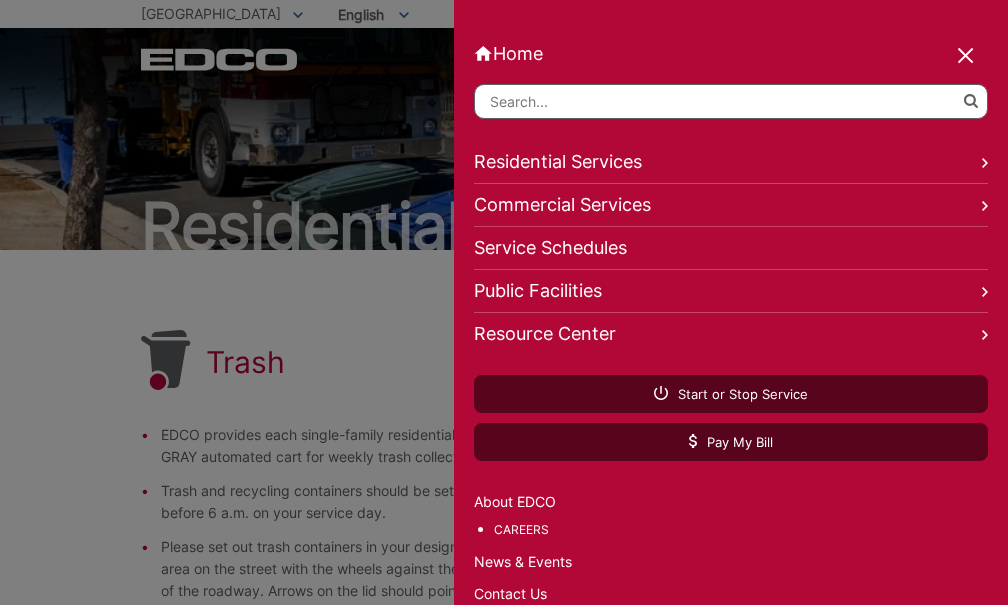 click at bounding box center (967, 57) 